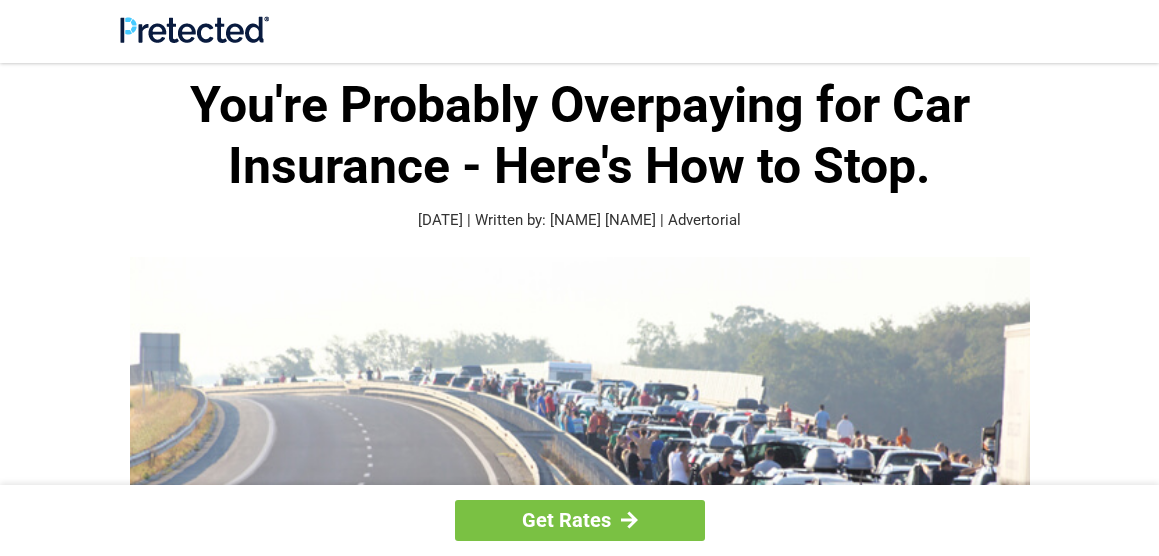 scroll, scrollTop: 500, scrollLeft: 0, axis: vertical 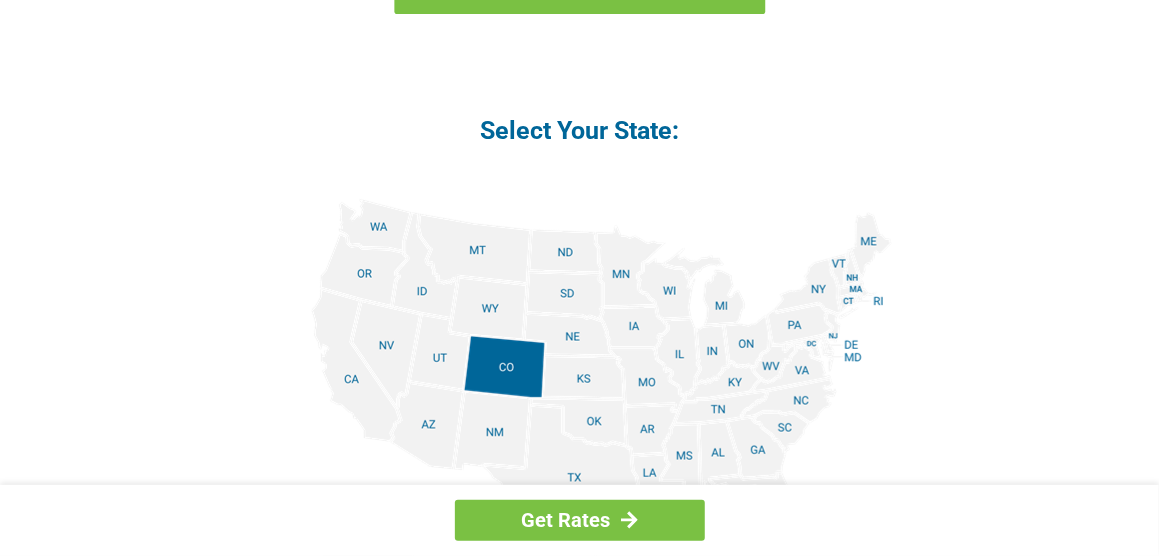click at bounding box center [580, 424] 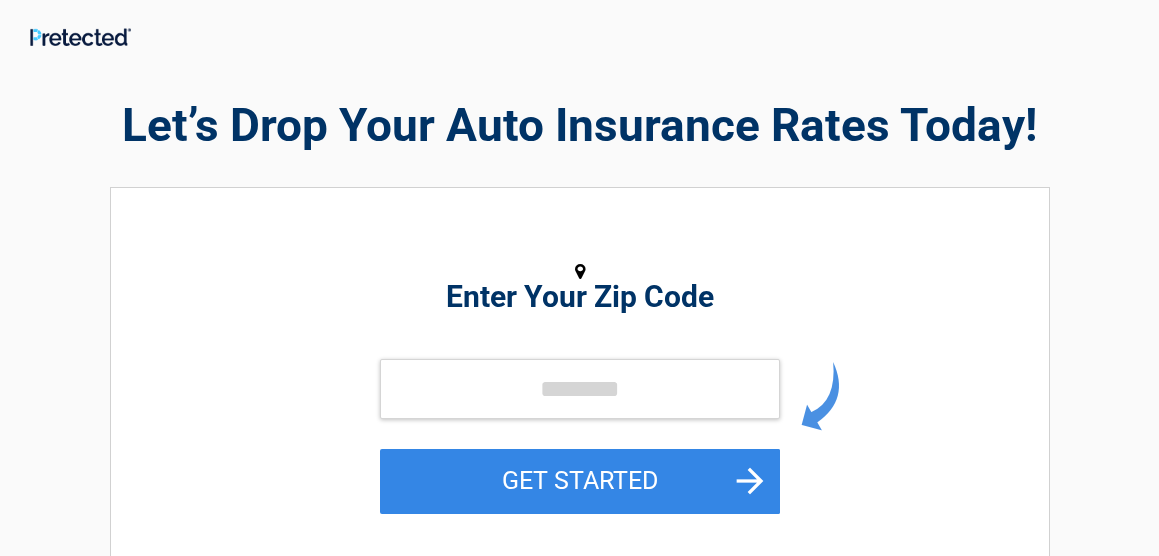 scroll, scrollTop: 0, scrollLeft: 0, axis: both 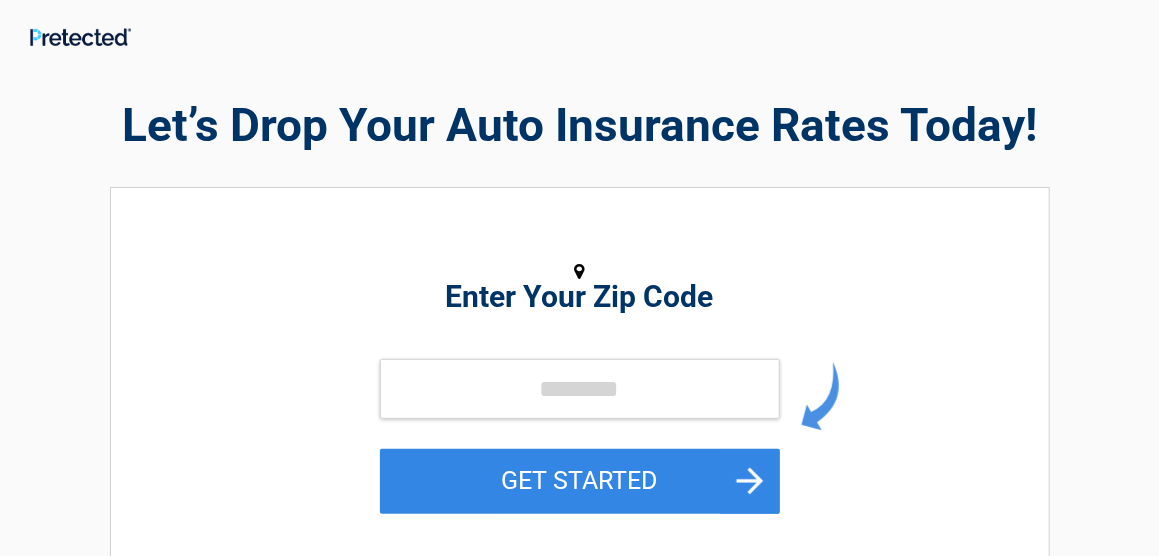 type on "*****" 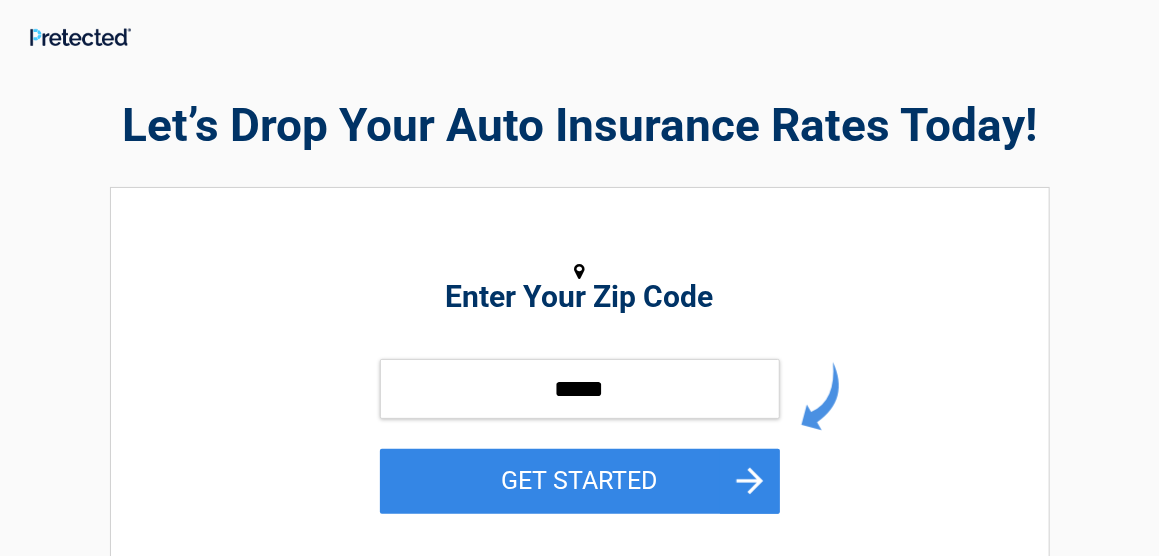 scroll, scrollTop: 200, scrollLeft: 0, axis: vertical 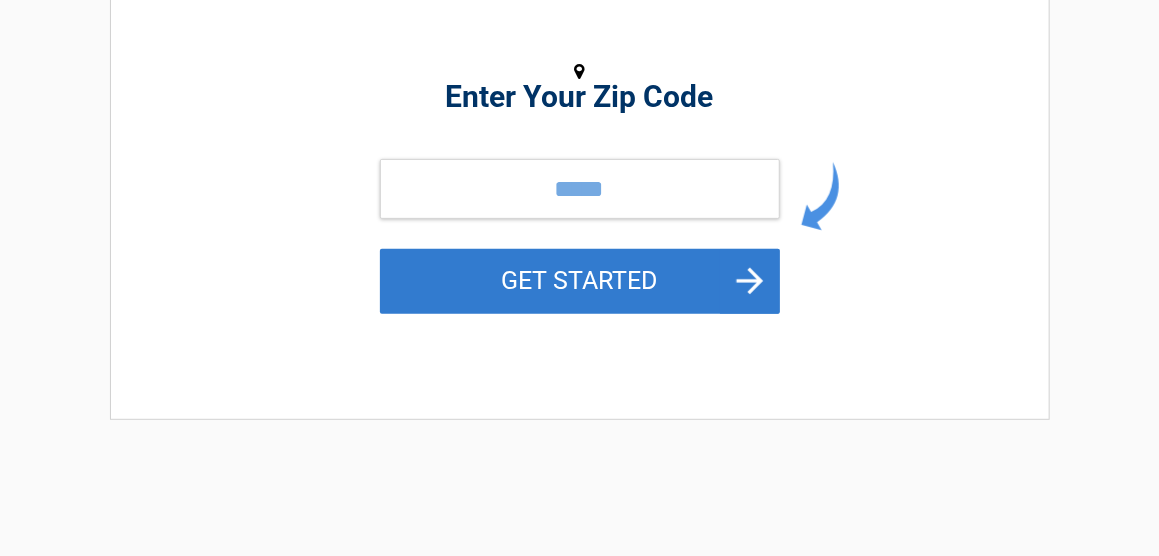 click on "GET STARTED" at bounding box center (580, 281) 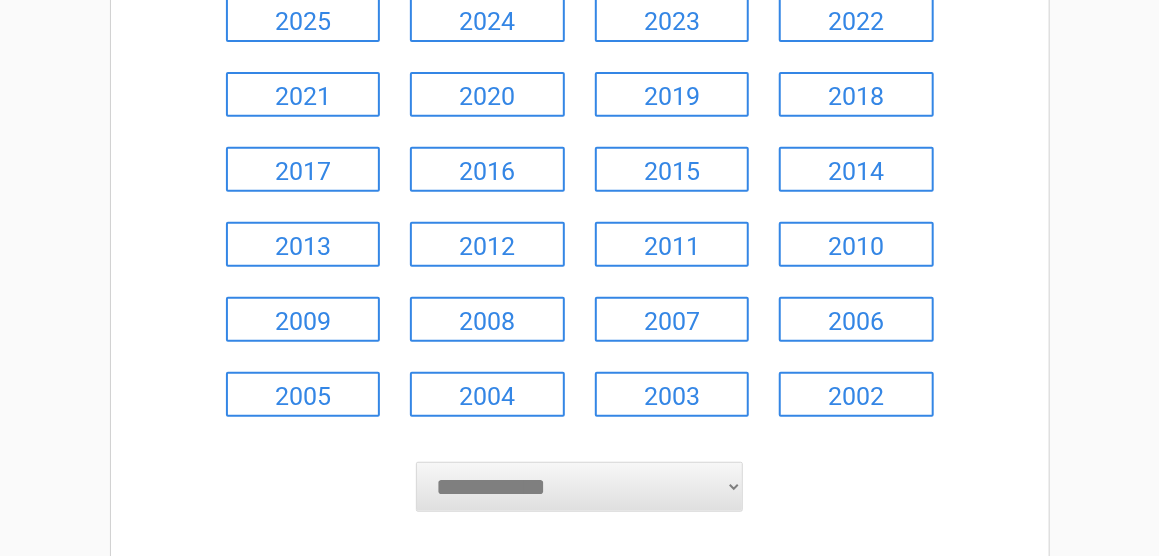scroll, scrollTop: 400, scrollLeft: 0, axis: vertical 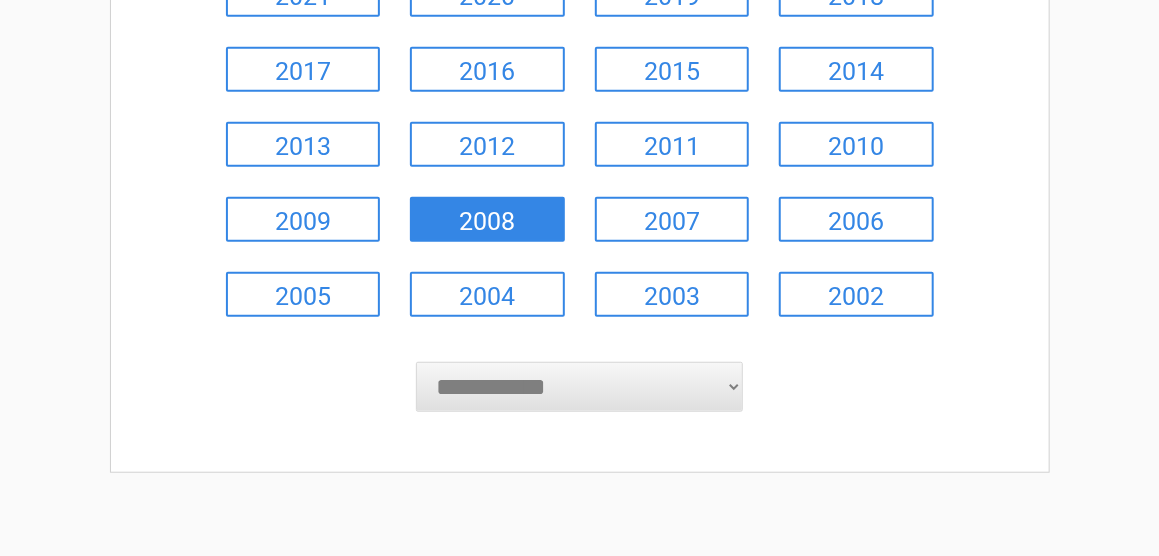 click on "2008" at bounding box center [487, 219] 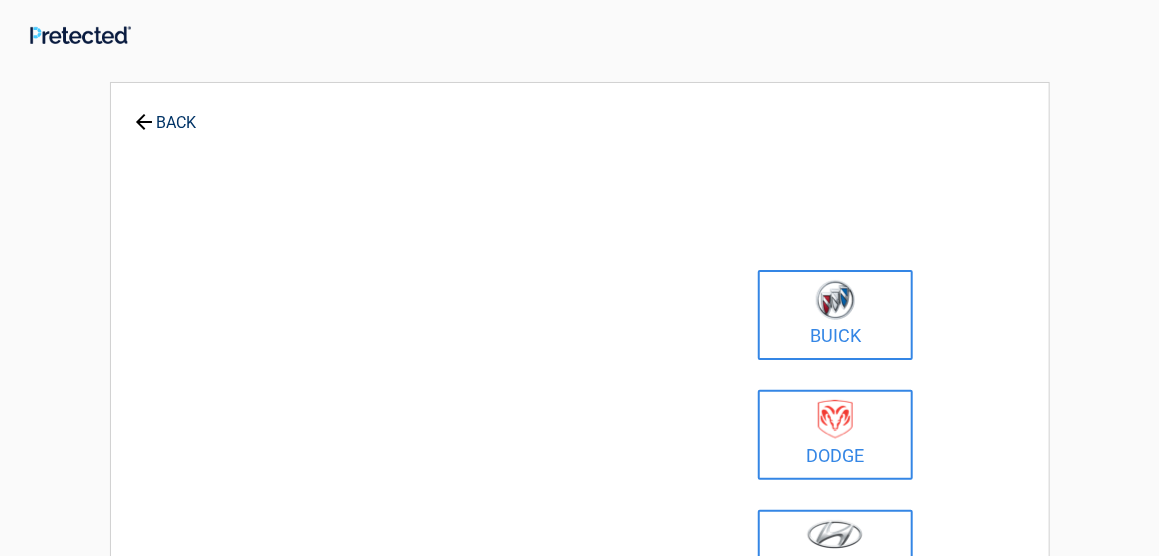 scroll, scrollTop: 0, scrollLeft: 0, axis: both 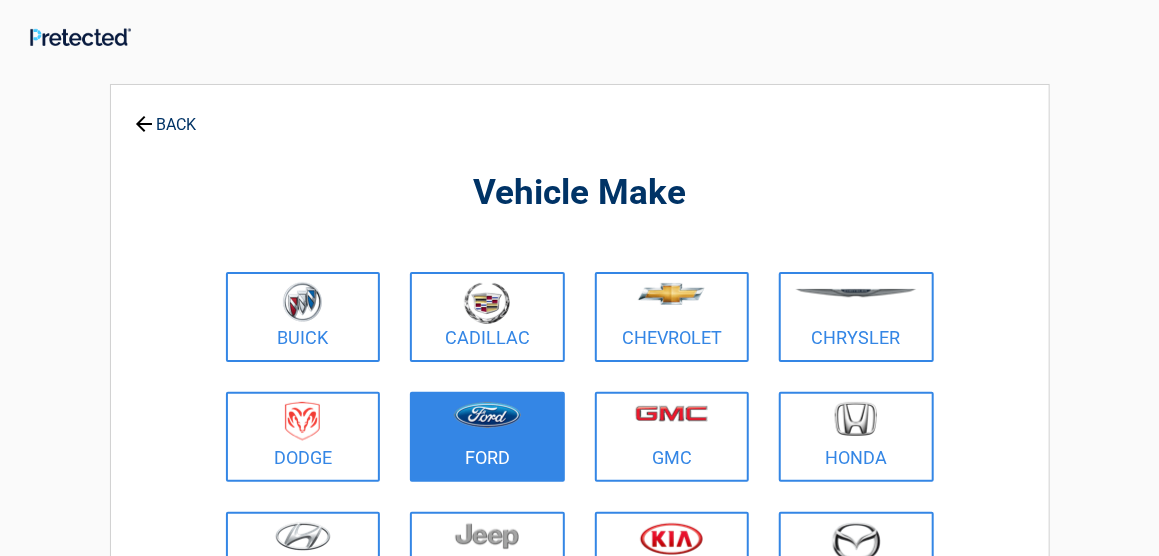click at bounding box center [487, 415] 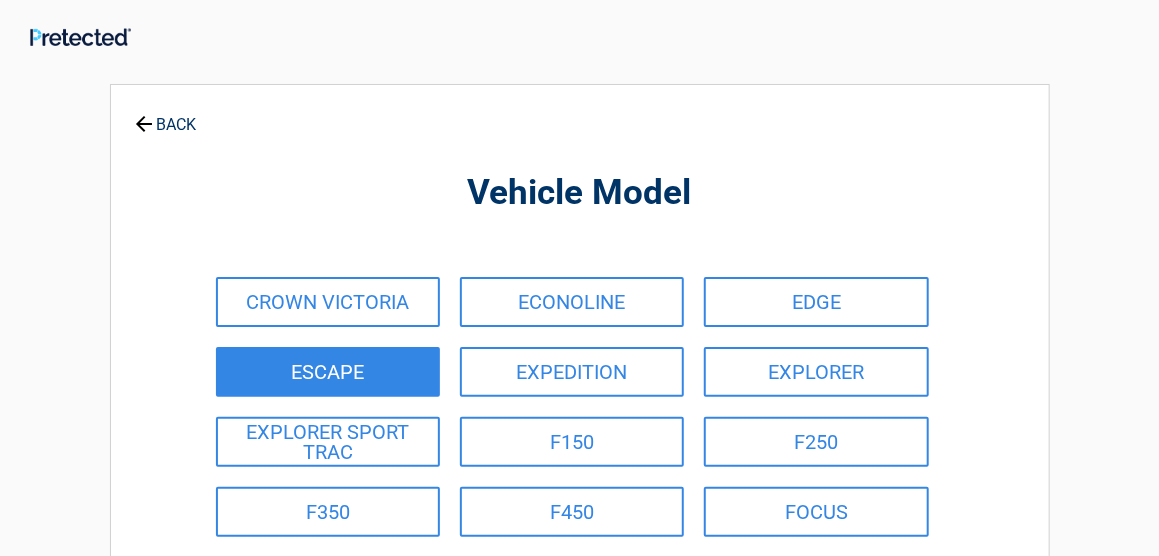 click on "ESCAPE" at bounding box center (328, 372) 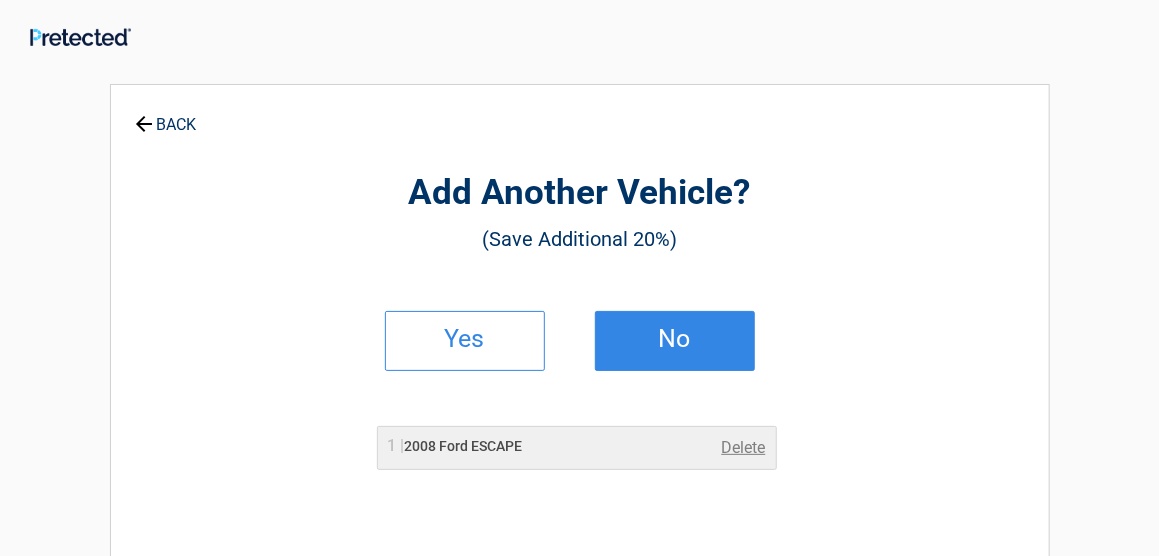 click on "No" at bounding box center [675, 339] 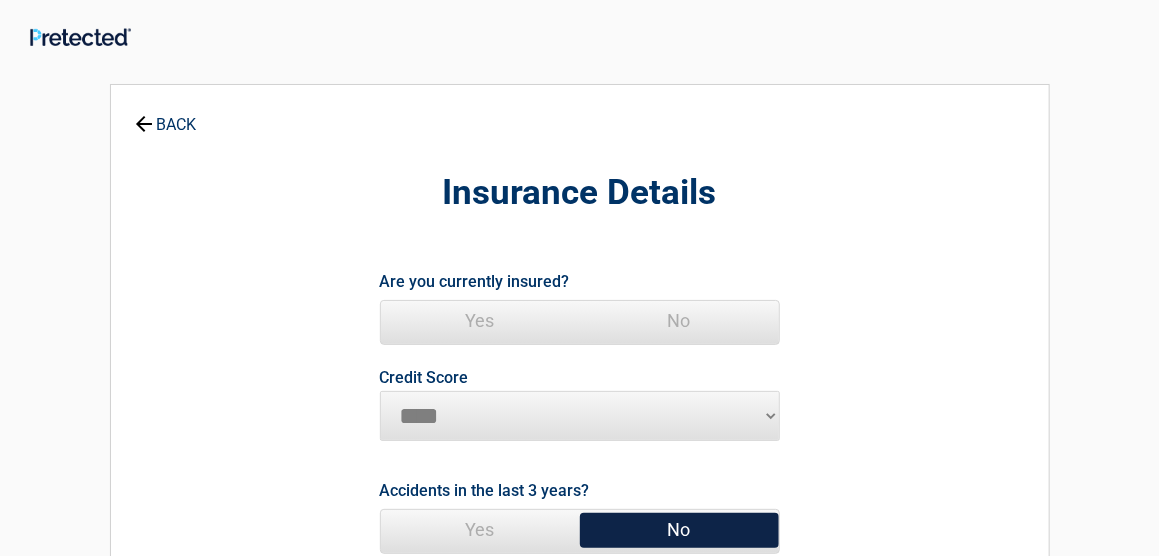 click on "Yes" at bounding box center (480, 321) 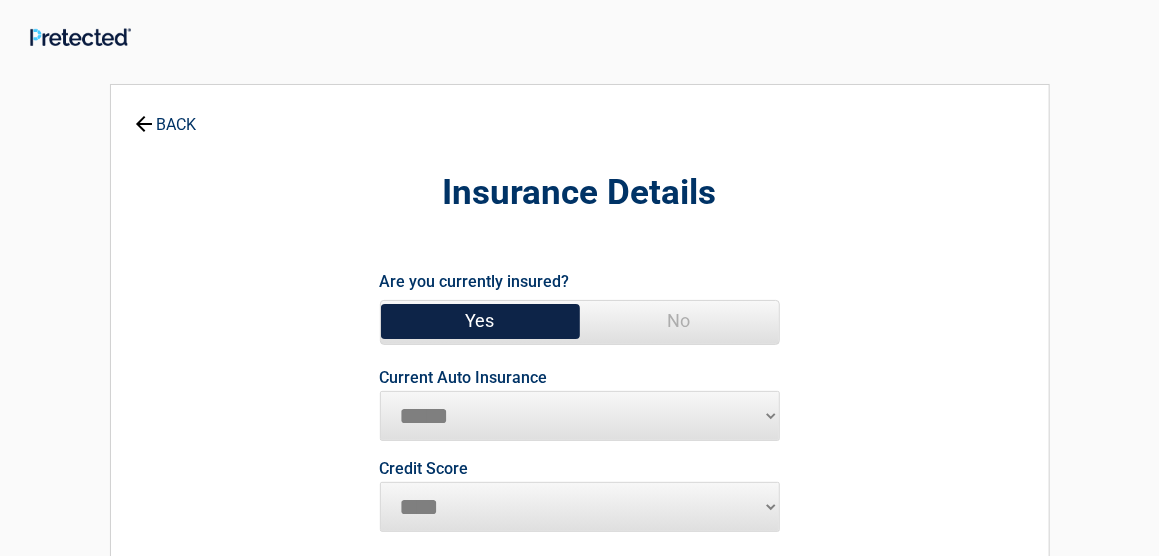 scroll, scrollTop: 100, scrollLeft: 0, axis: vertical 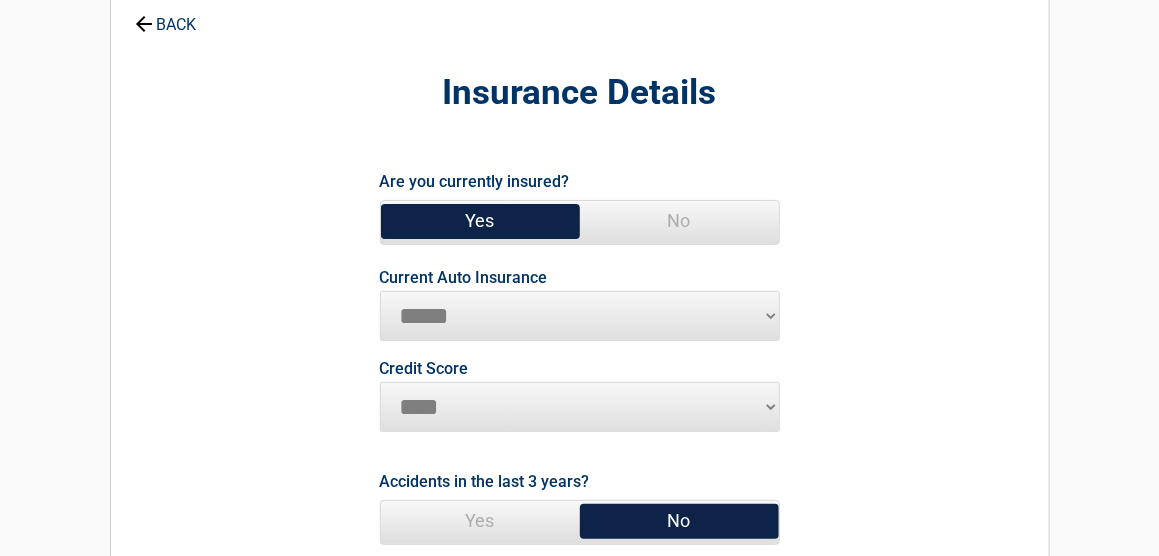 click on "**********" at bounding box center [580, 316] 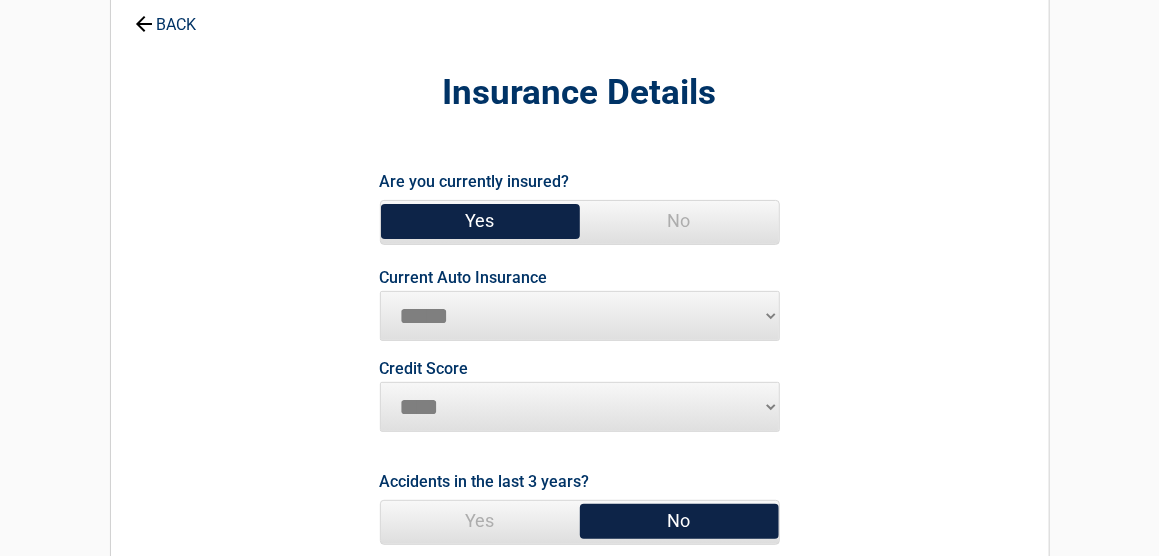 select on "**********" 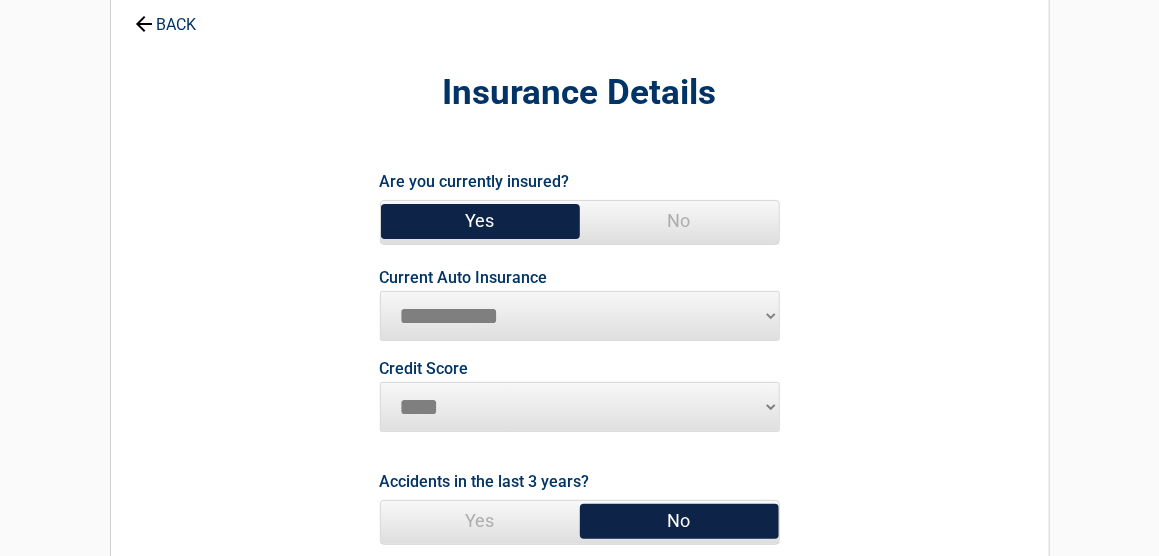 click on "**********" at bounding box center [580, 316] 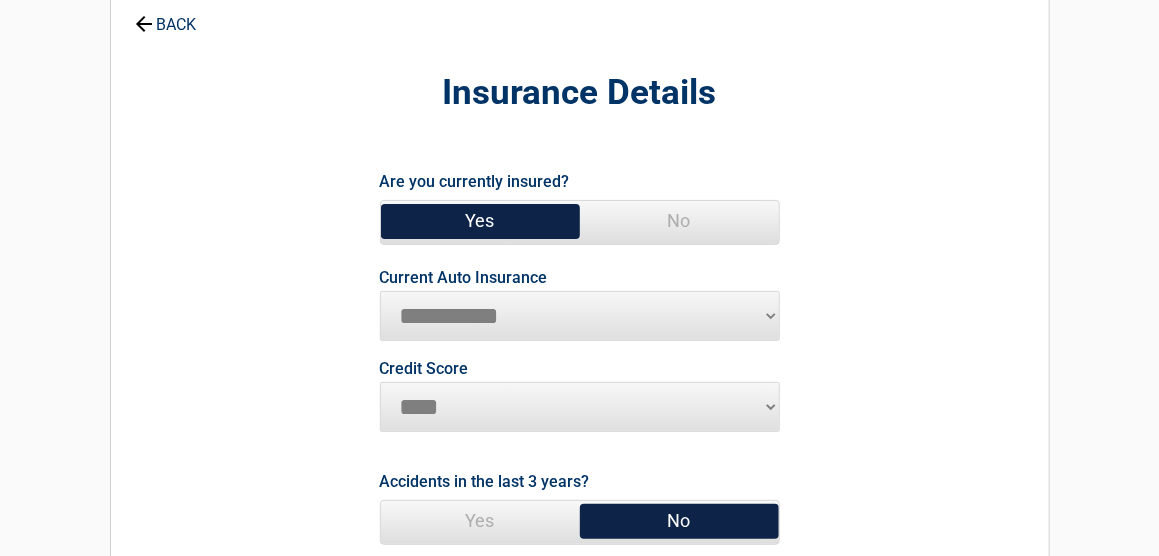 scroll, scrollTop: 200, scrollLeft: 0, axis: vertical 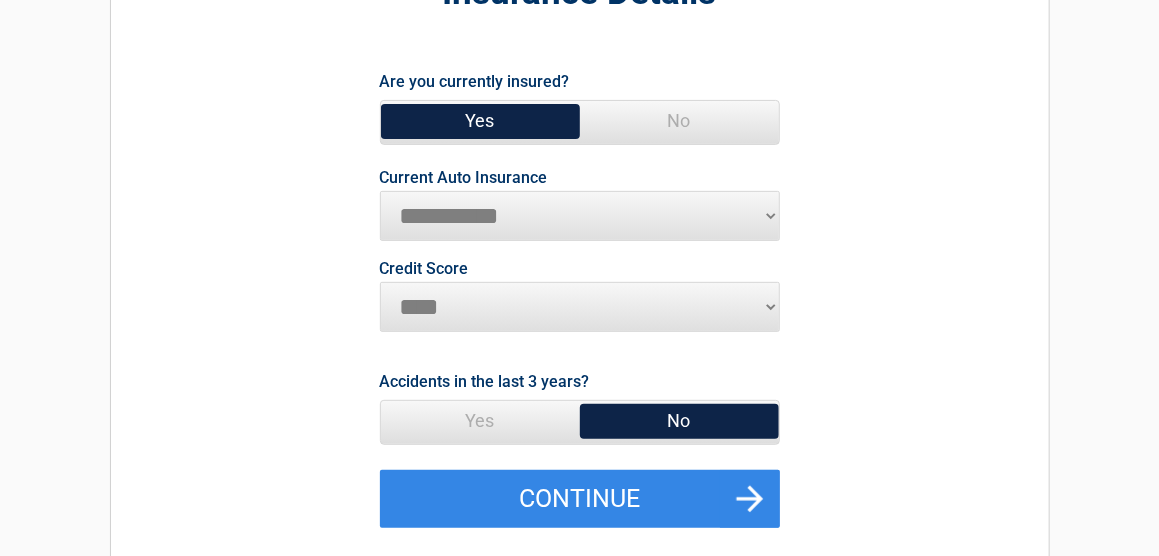 click on "*********
****
*******
****" at bounding box center (580, 307) 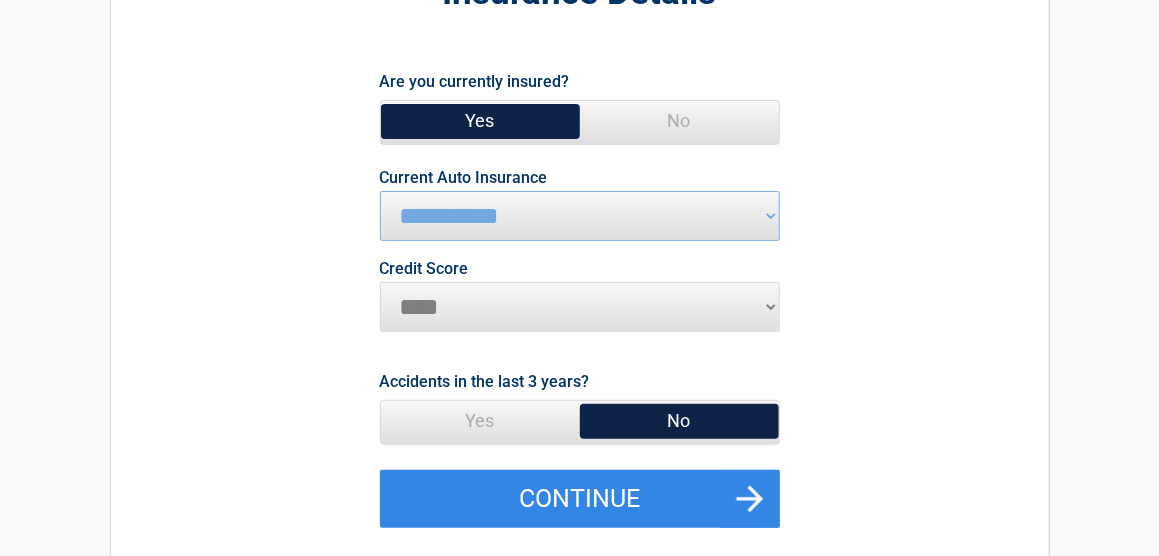 select on "*********" 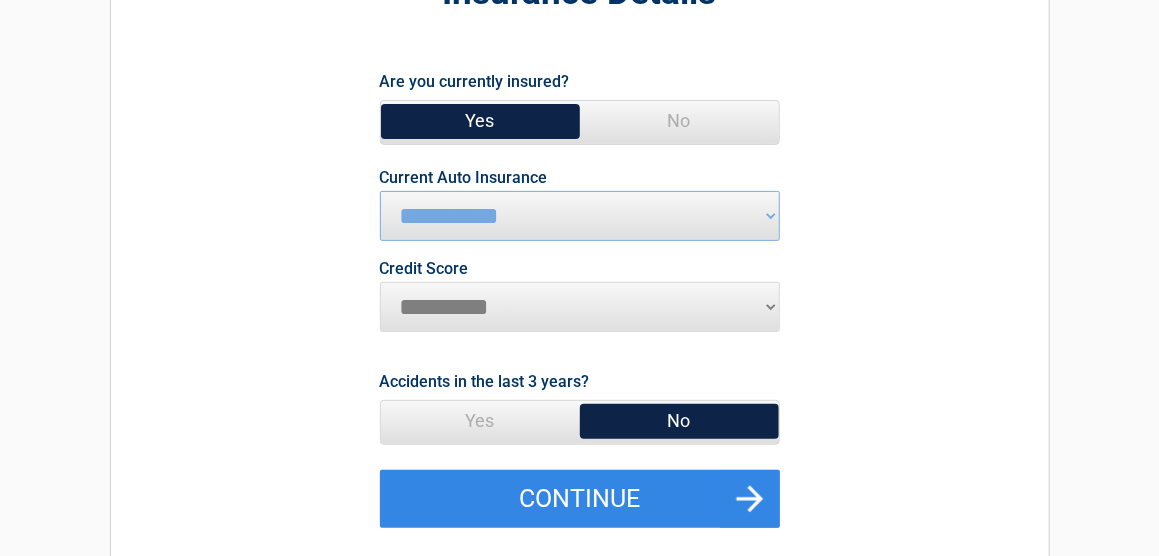 click on "*********
****
*******
****" at bounding box center [580, 307] 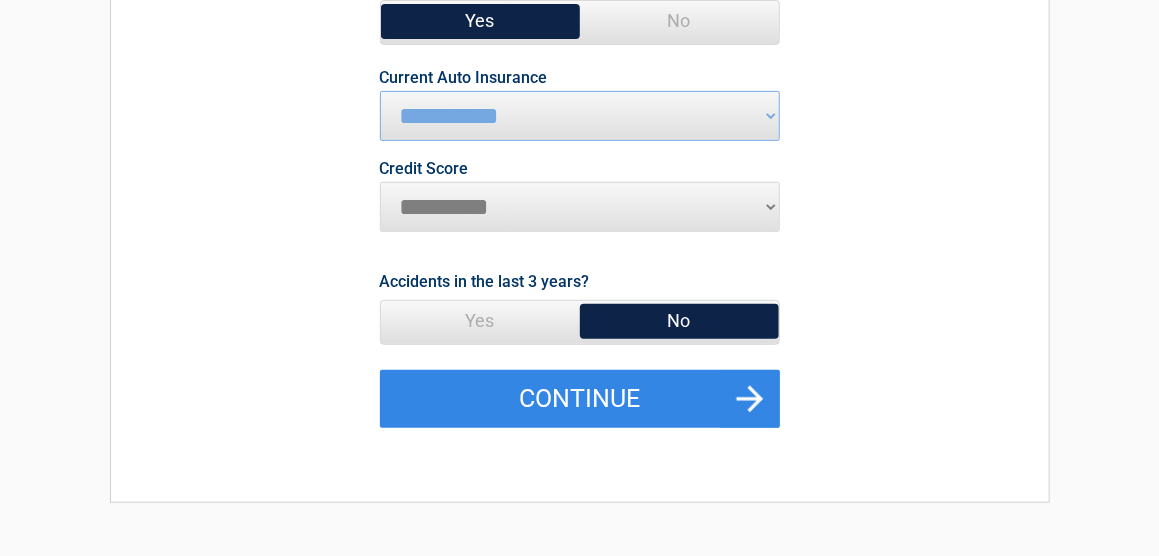 scroll, scrollTop: 400, scrollLeft: 0, axis: vertical 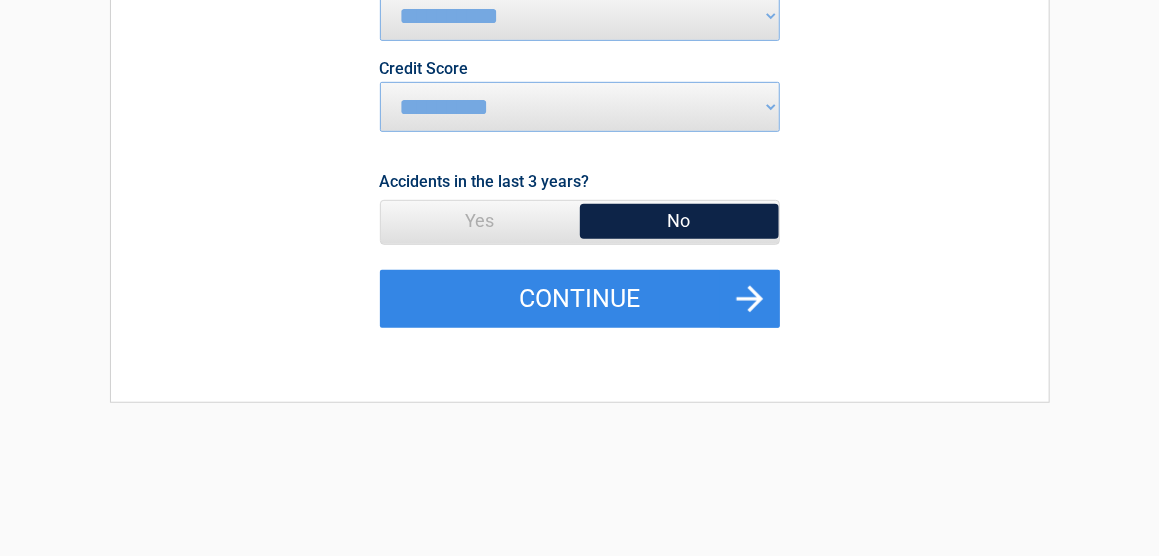 click on "No" at bounding box center [679, 221] 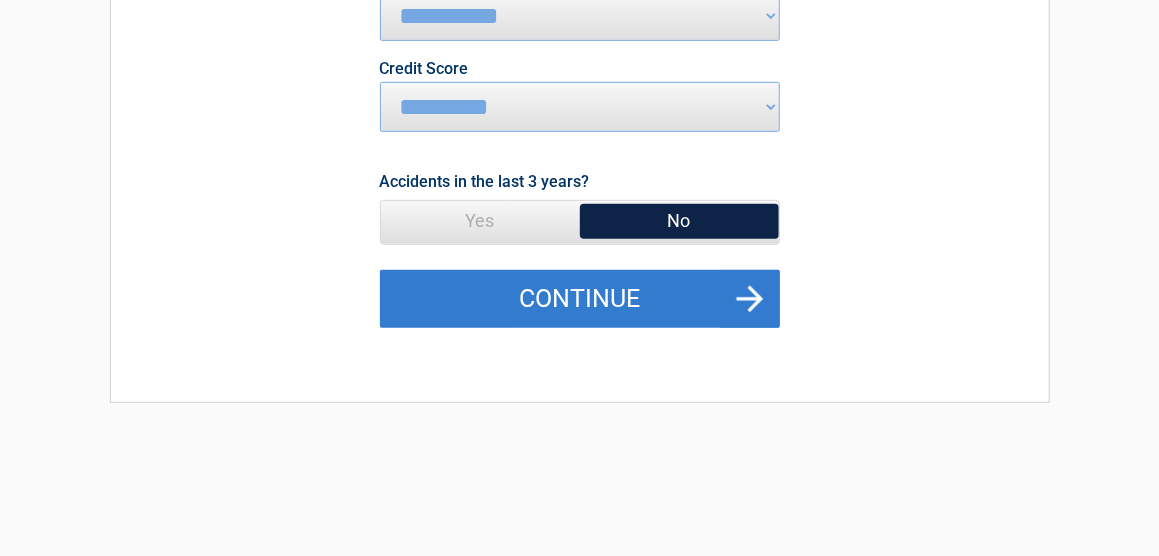 click on "Continue" at bounding box center (580, 299) 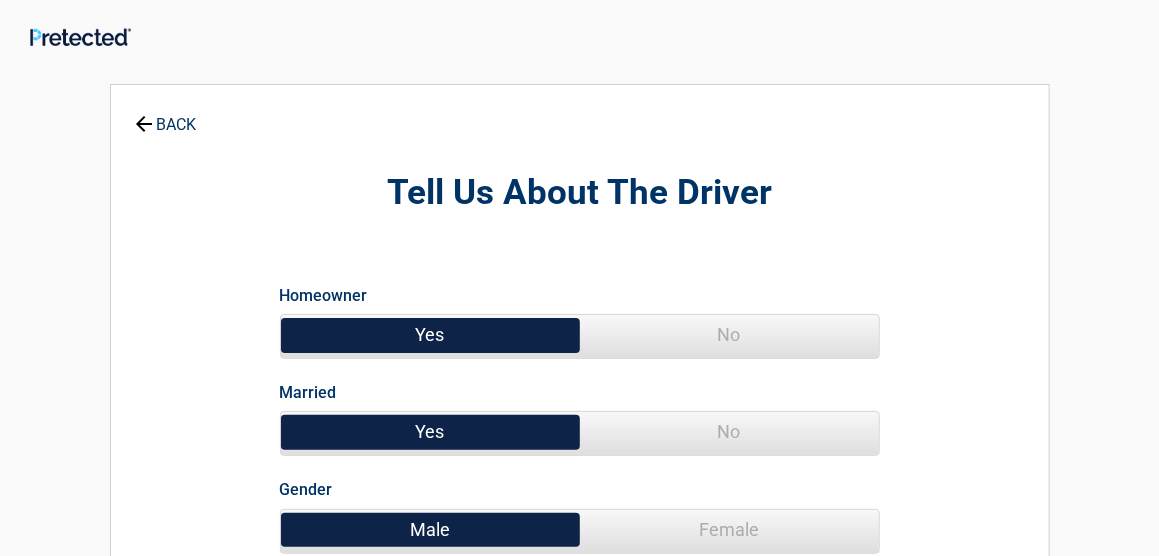 scroll, scrollTop: 100, scrollLeft: 0, axis: vertical 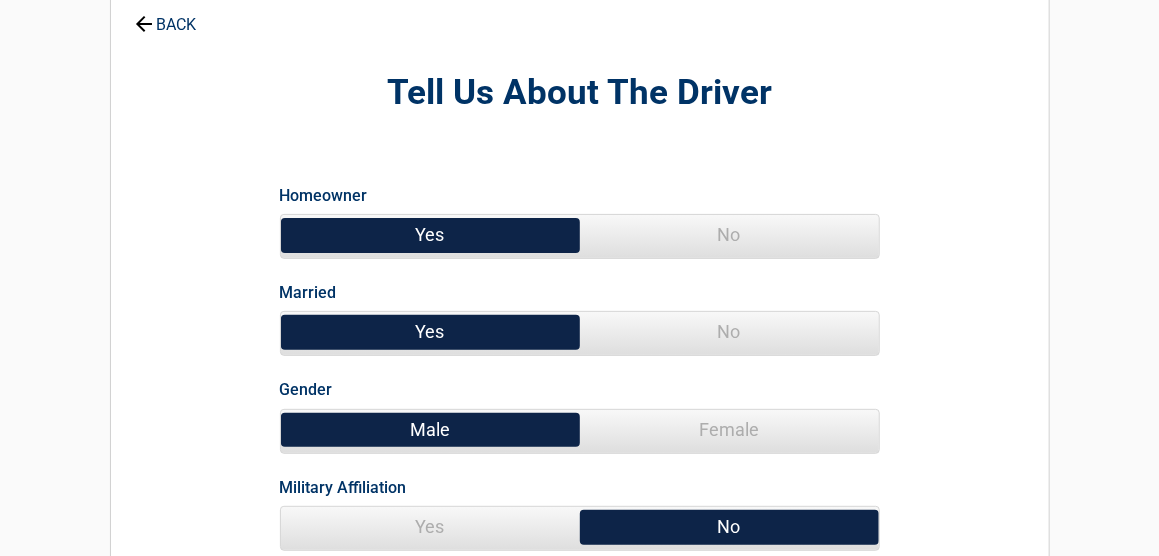 click on "Yes" at bounding box center (430, 235) 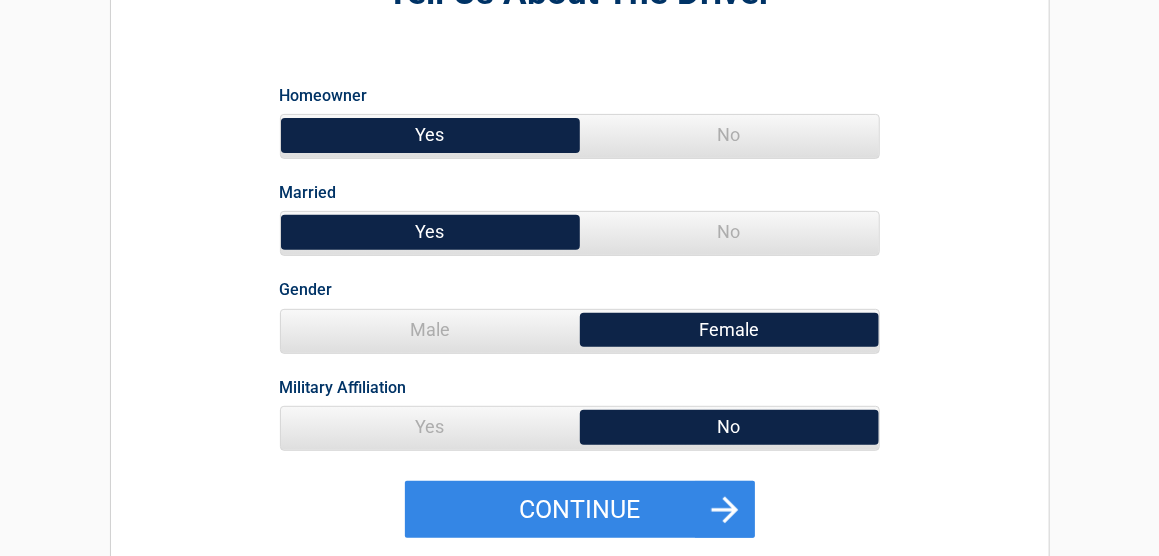 scroll, scrollTop: 300, scrollLeft: 0, axis: vertical 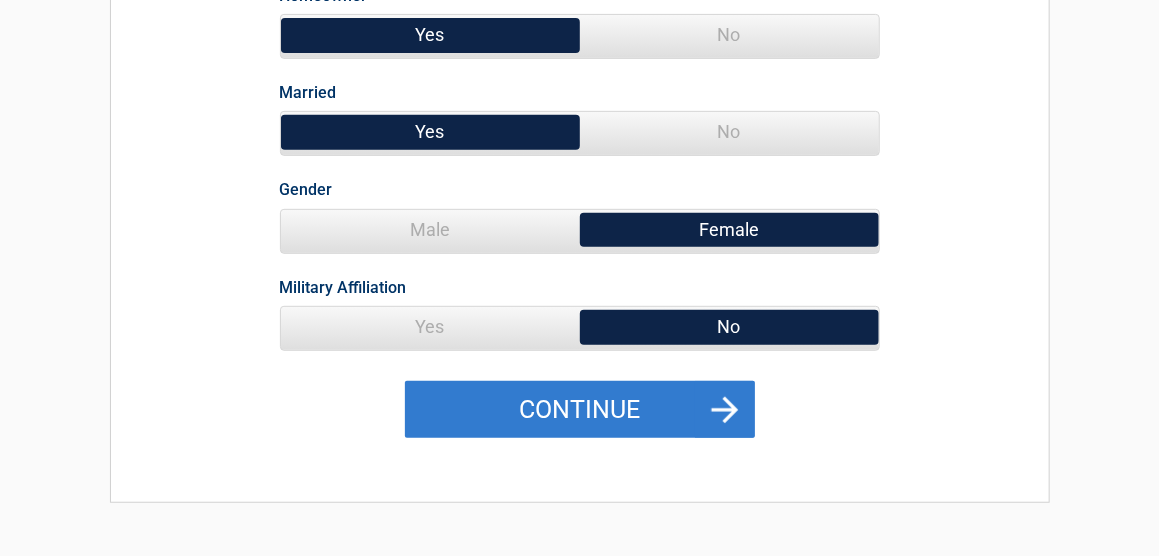 click on "Continue" at bounding box center (580, 410) 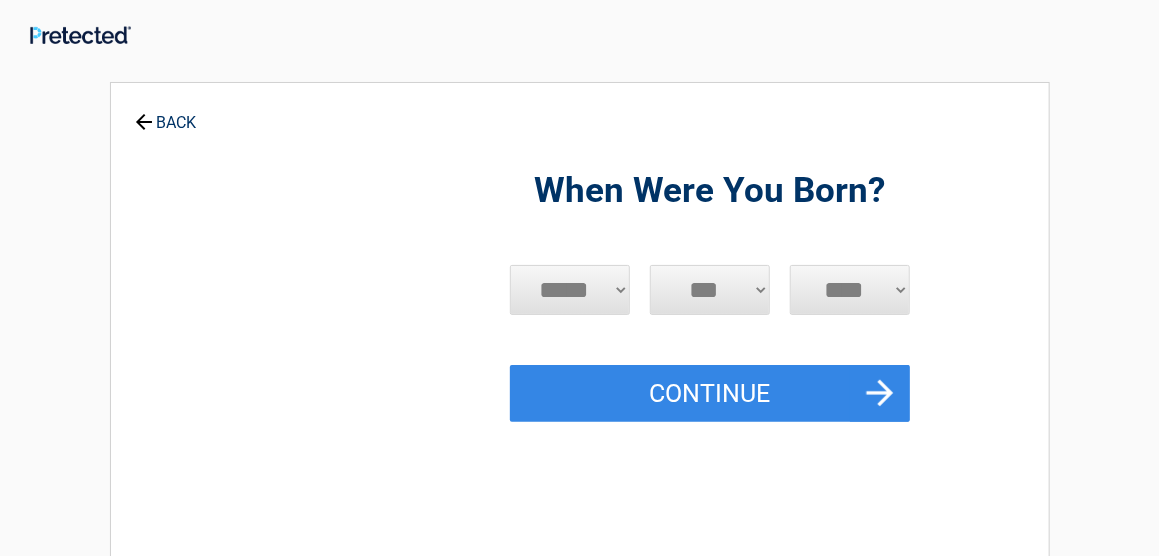 scroll, scrollTop: 0, scrollLeft: 0, axis: both 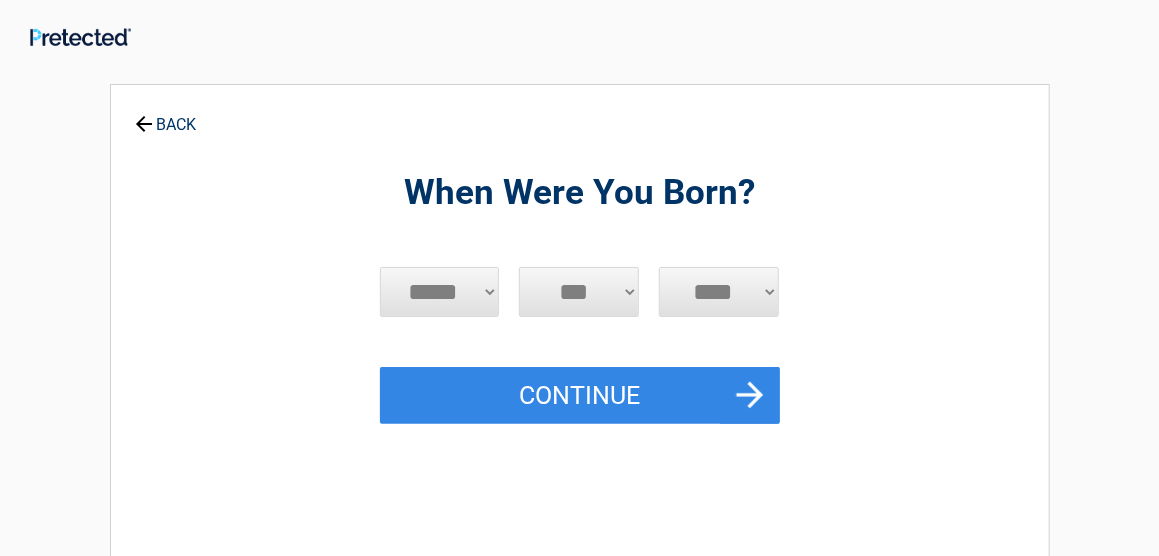 click on "*****
***
***
***
***
***
***
***
***
***
***
***
***" at bounding box center (440, 292) 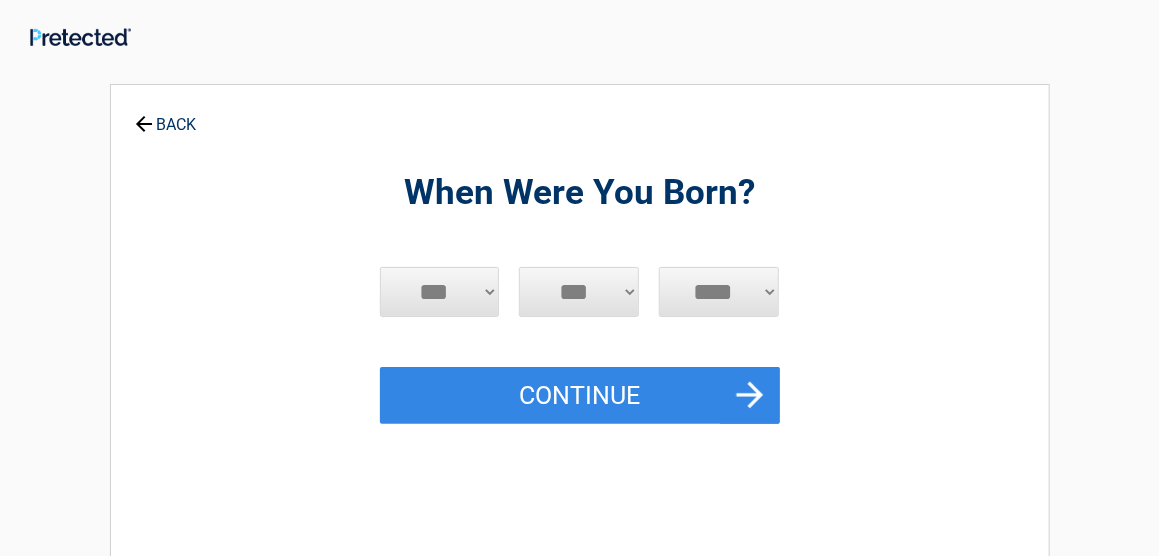 click on "*****
***
***
***
***
***
***
***
***
***
***
***
***" at bounding box center [440, 292] 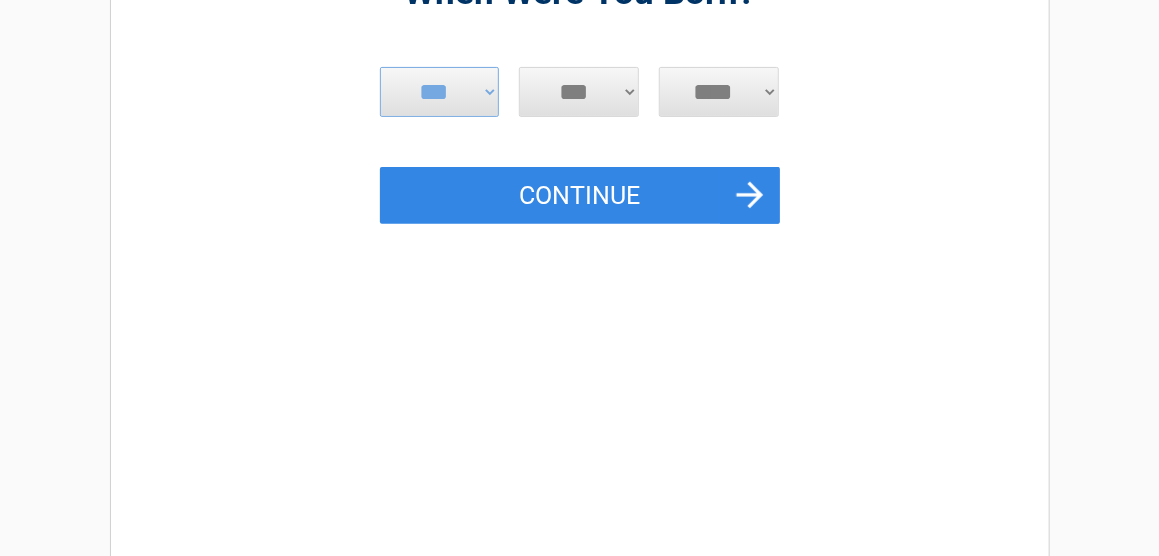 scroll, scrollTop: 100, scrollLeft: 0, axis: vertical 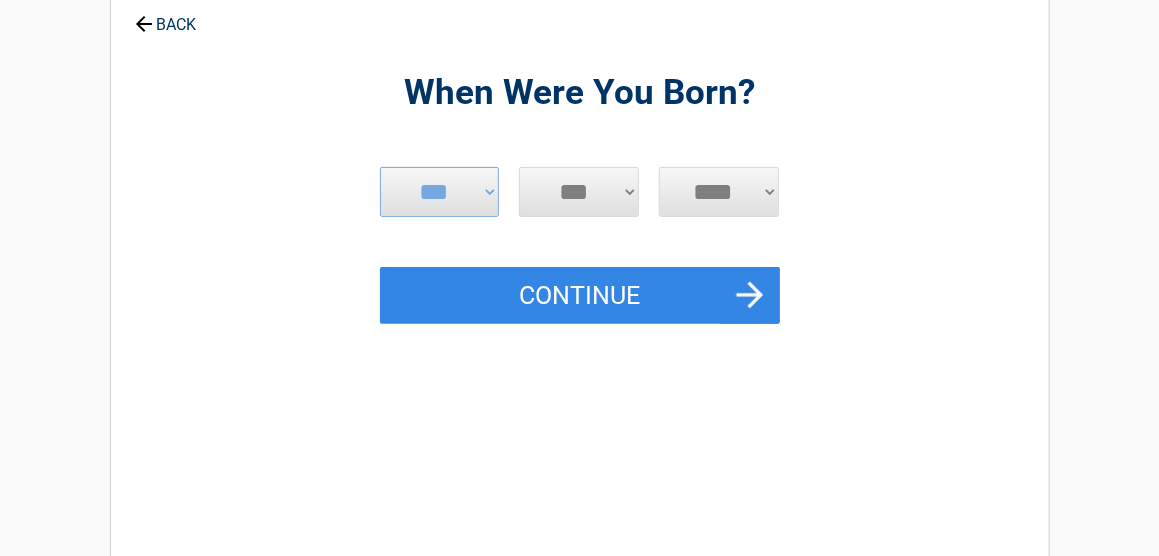 click on "****
****
****
****
****
****
****
****
****
****
****
****
****
****
****
****
****
****
****
****
****
****
****
****
****
****
****
****
****
****
****
****
****
****
****
****
****
****
****
****
****
****
****
****
****
****
****
****
****
****
****
****
****
****
****
****
****
****
****
****
****
****
****
****" at bounding box center (719, 192) 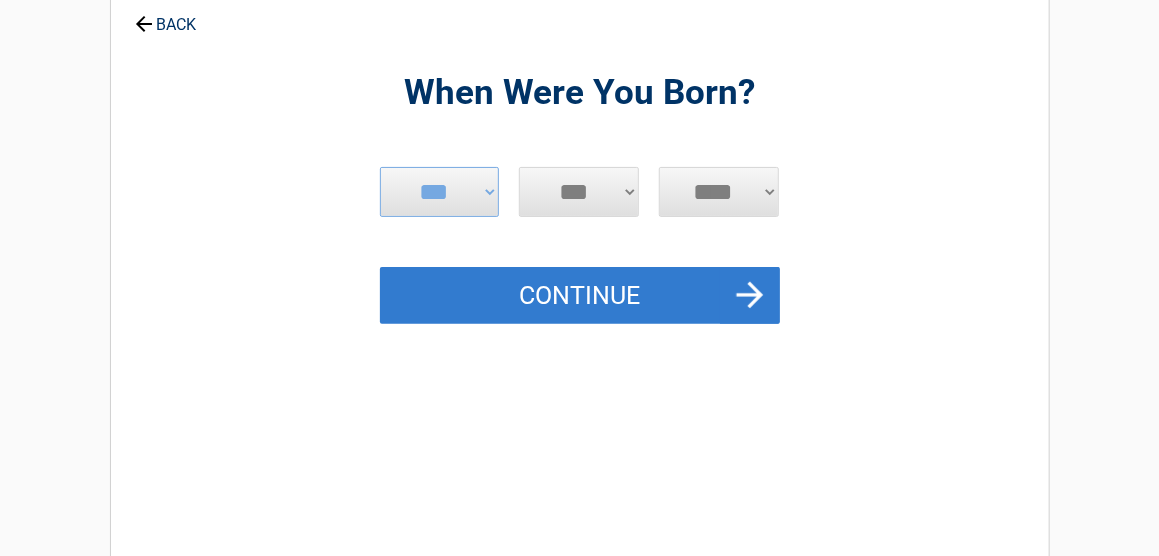 click on "Continue" at bounding box center (580, 296) 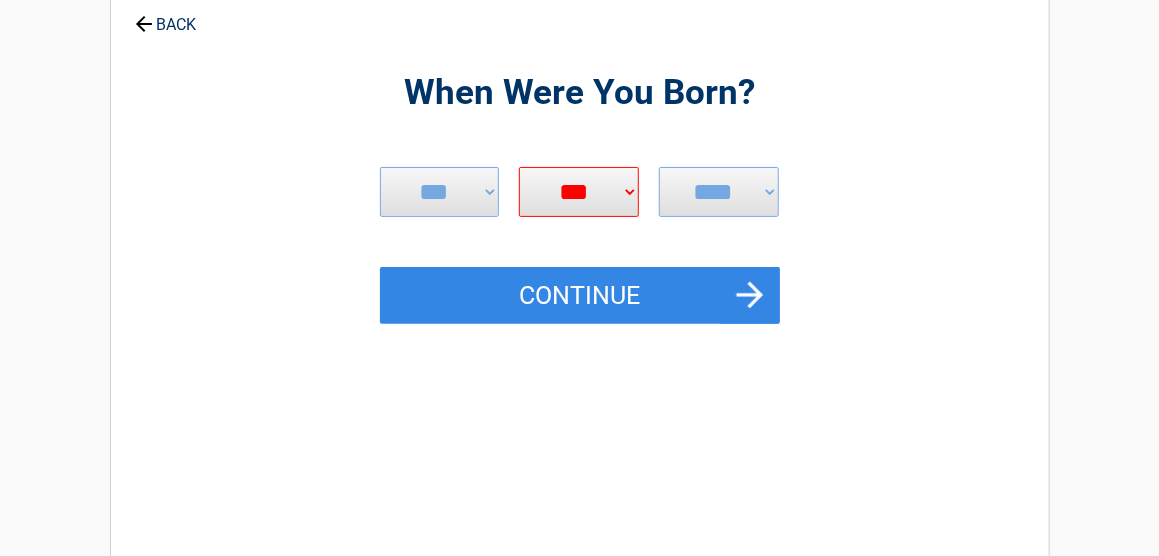 click on "*** * * * * * * * * * ** ** ** ** ** ** ** ** ** ** ** ** ** ** ** ** ** ** ** **" at bounding box center (579, 192) 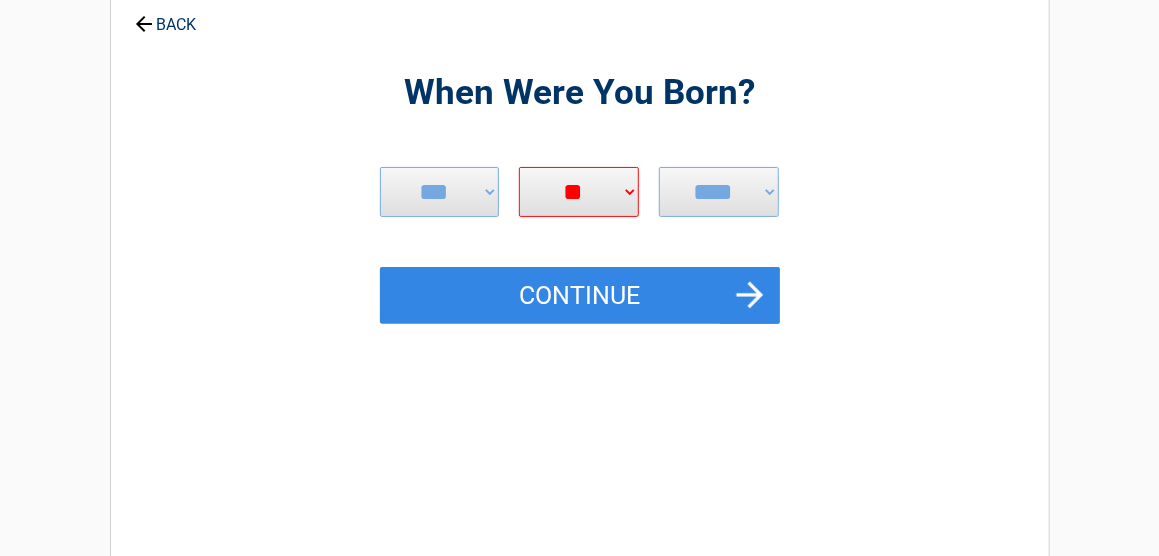 click on "*** * * * * * * * * * ** ** ** ** ** ** ** ** ** ** ** ** ** ** ** ** ** ** ** **" at bounding box center [579, 192] 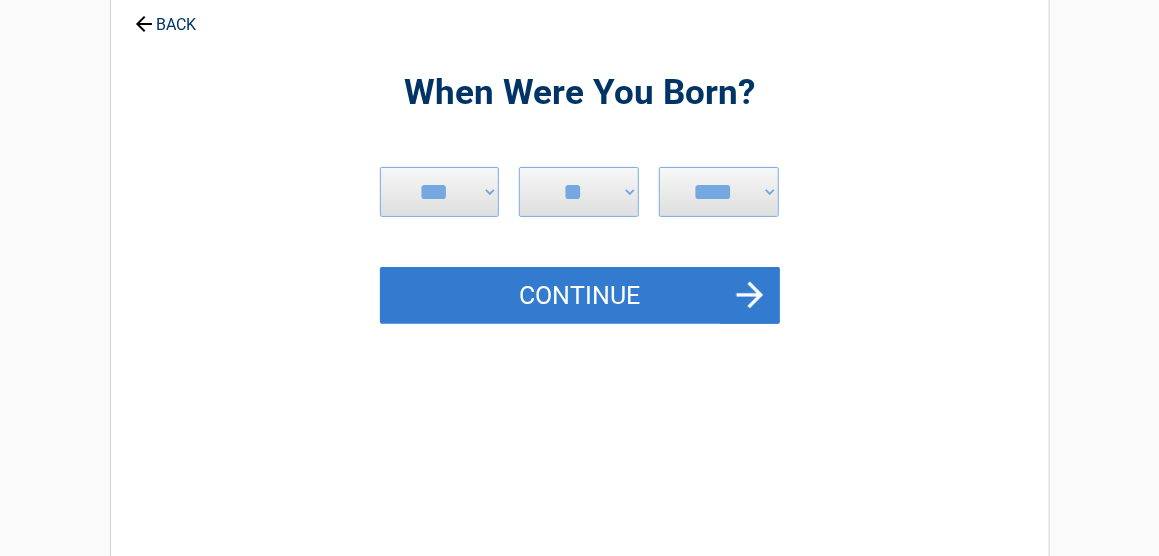 click on "Continue" at bounding box center (580, 296) 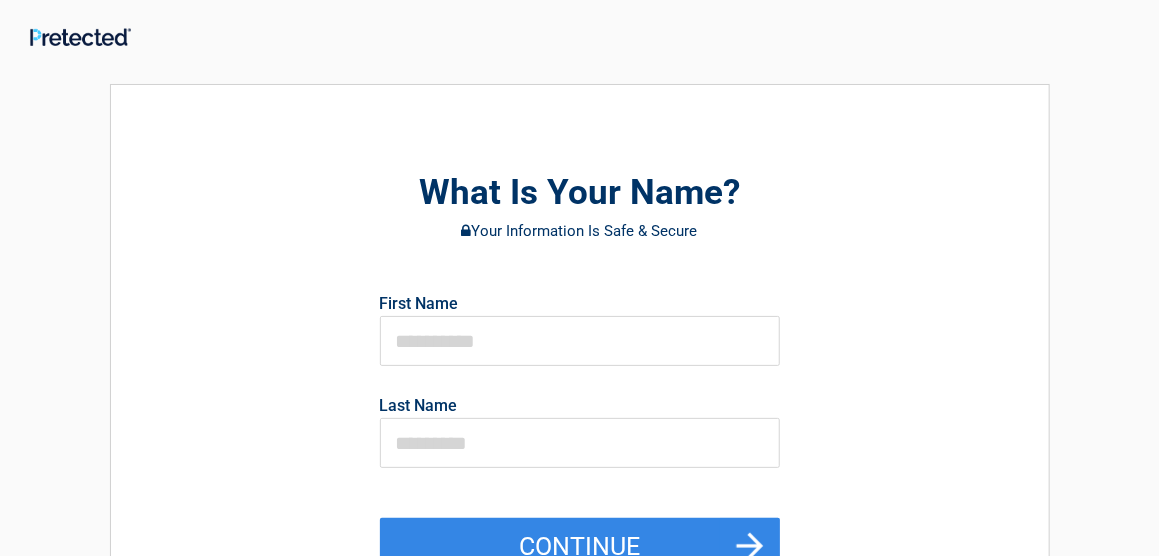 scroll, scrollTop: 200, scrollLeft: 0, axis: vertical 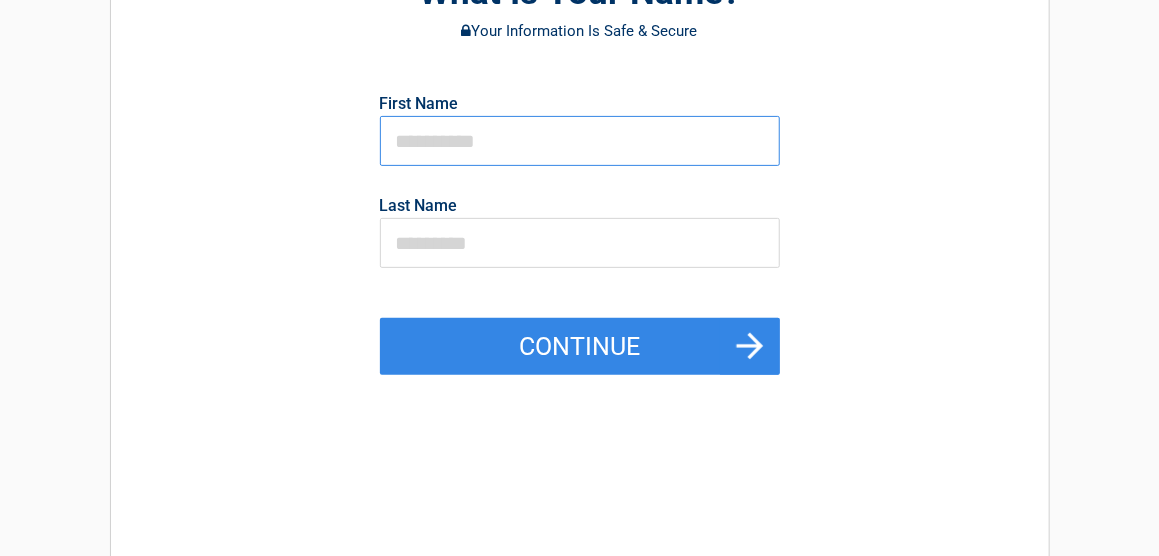 click at bounding box center (580, 141) 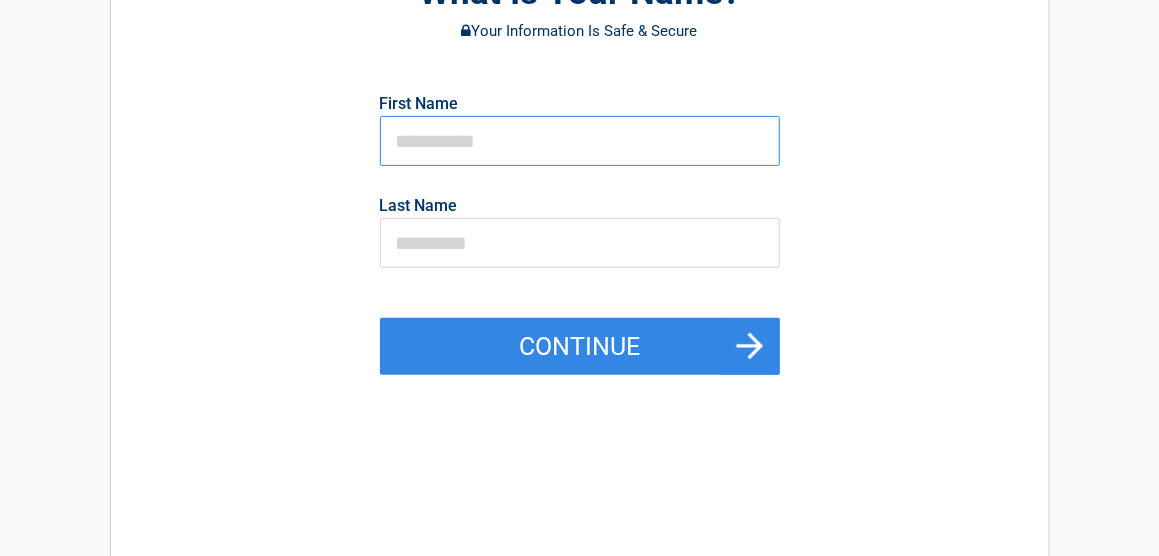 click at bounding box center (580, 141) 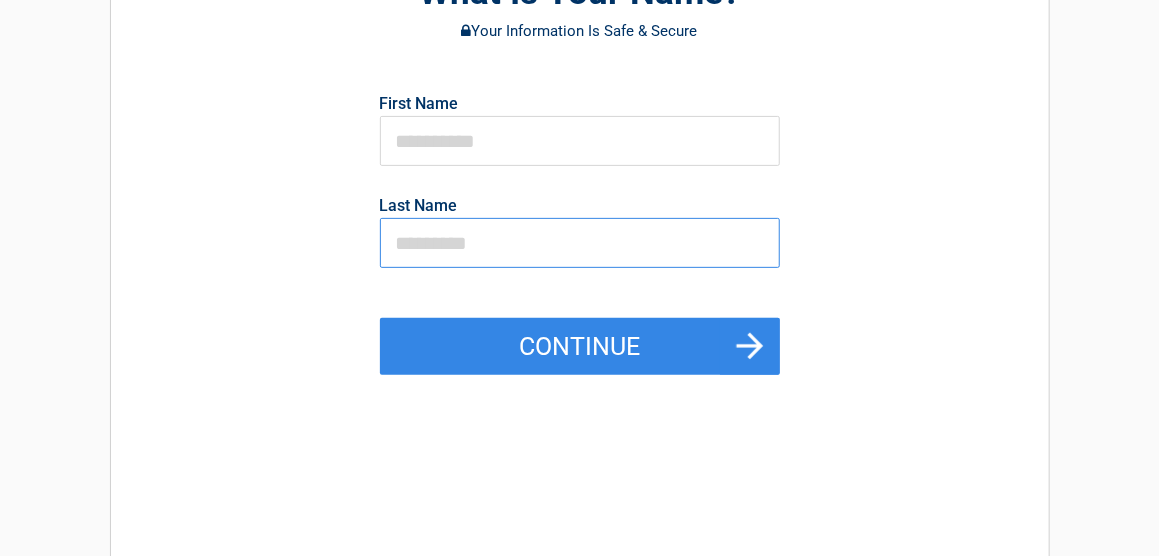 click at bounding box center (580, 243) 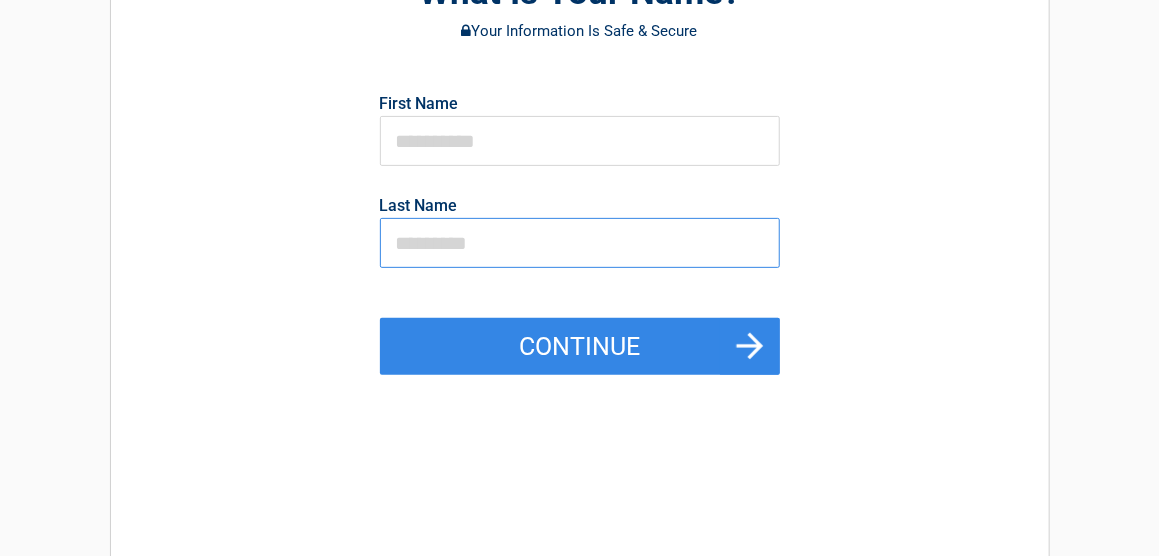 type on "**********" 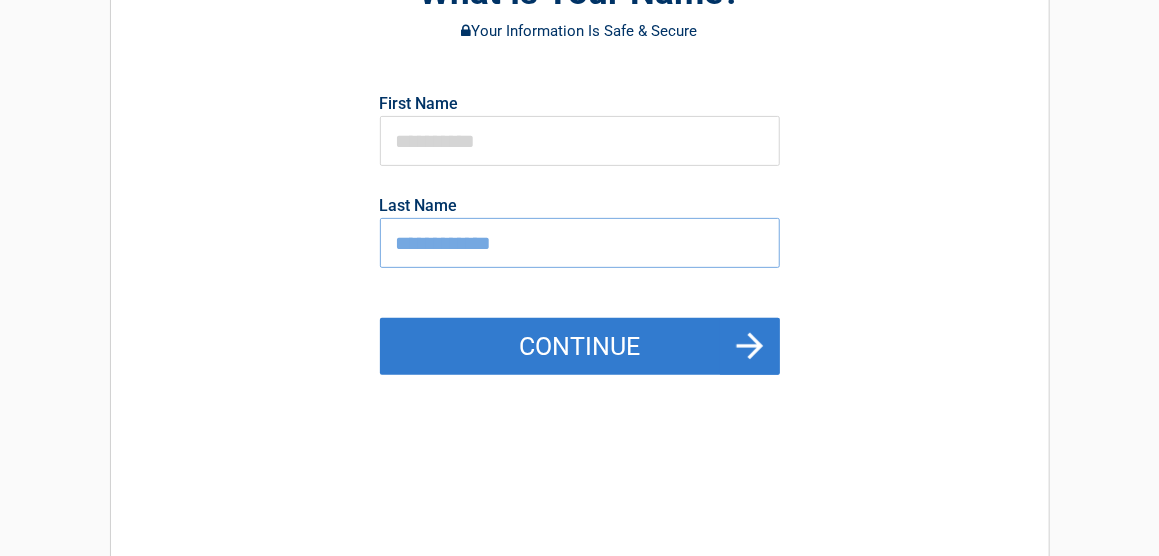 click on "Continue" at bounding box center (580, 347) 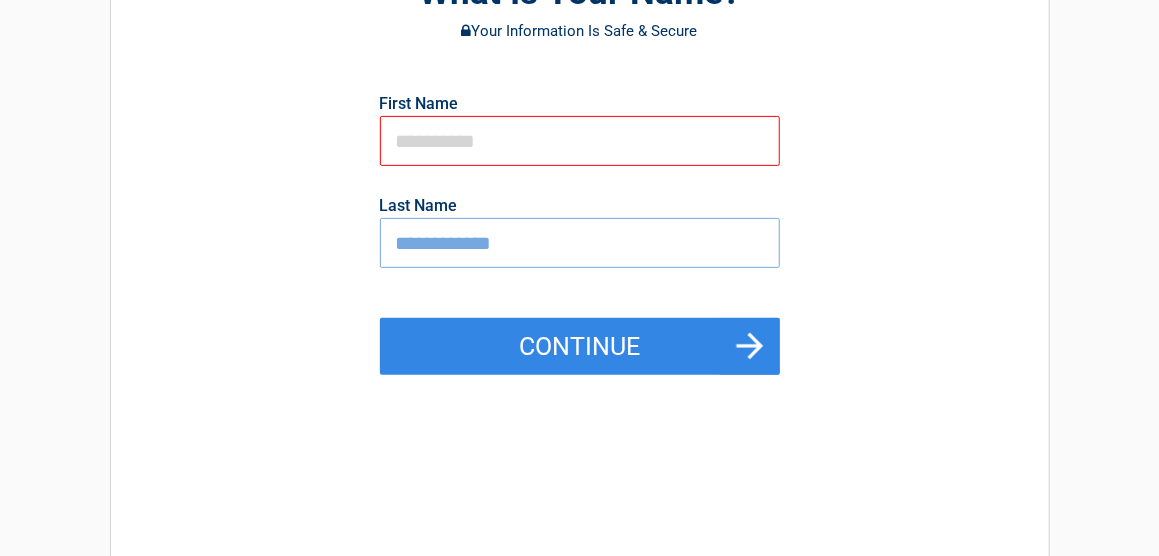 click at bounding box center (580, 141) 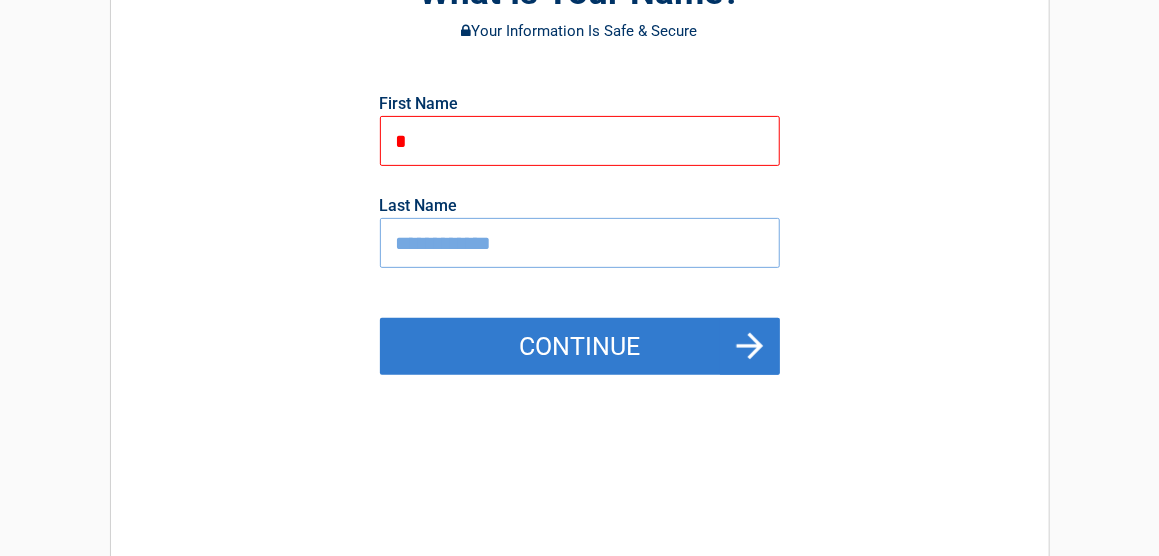 type on "*" 